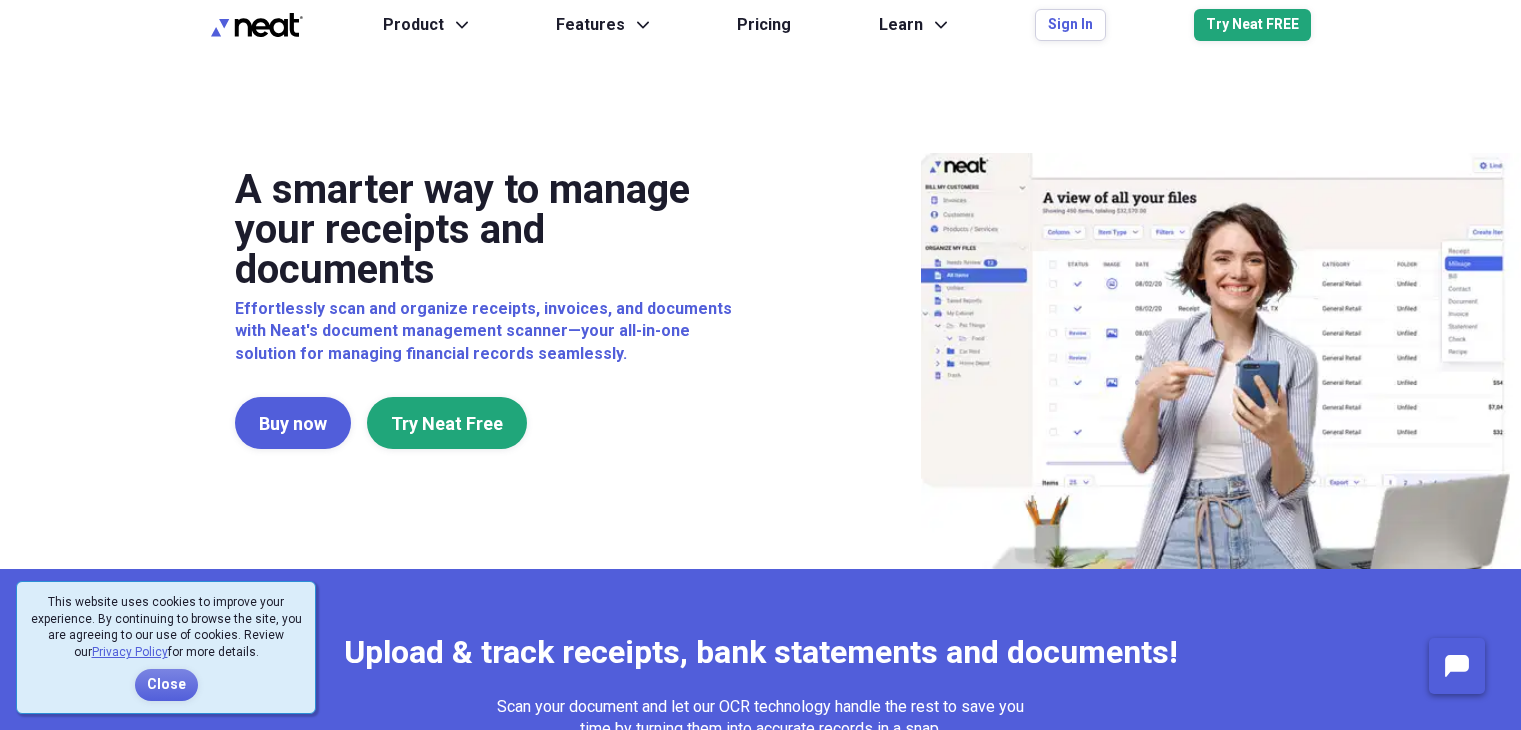 scroll, scrollTop: 0, scrollLeft: 0, axis: both 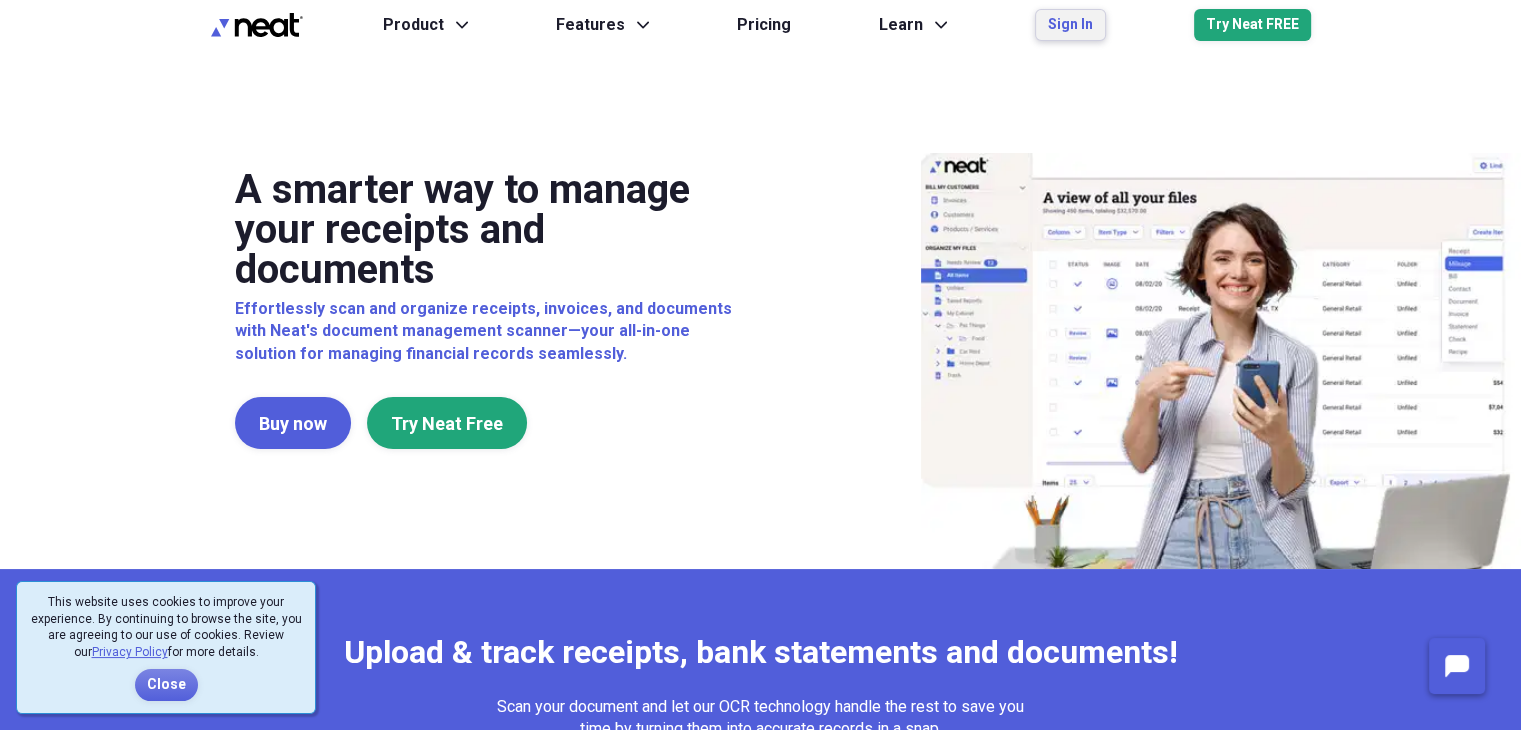 click on "Sign In" at bounding box center (1070, 25) 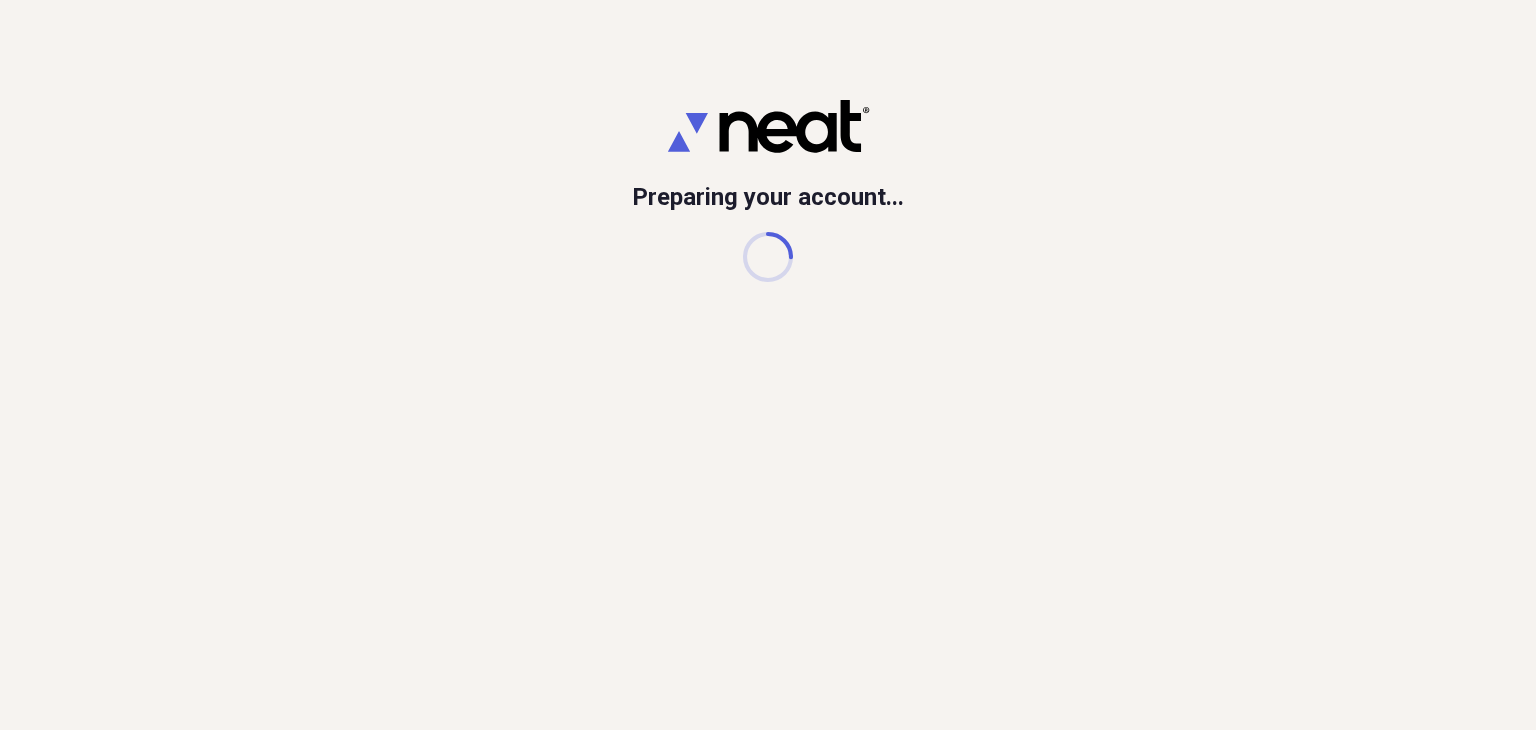 scroll, scrollTop: 0, scrollLeft: 0, axis: both 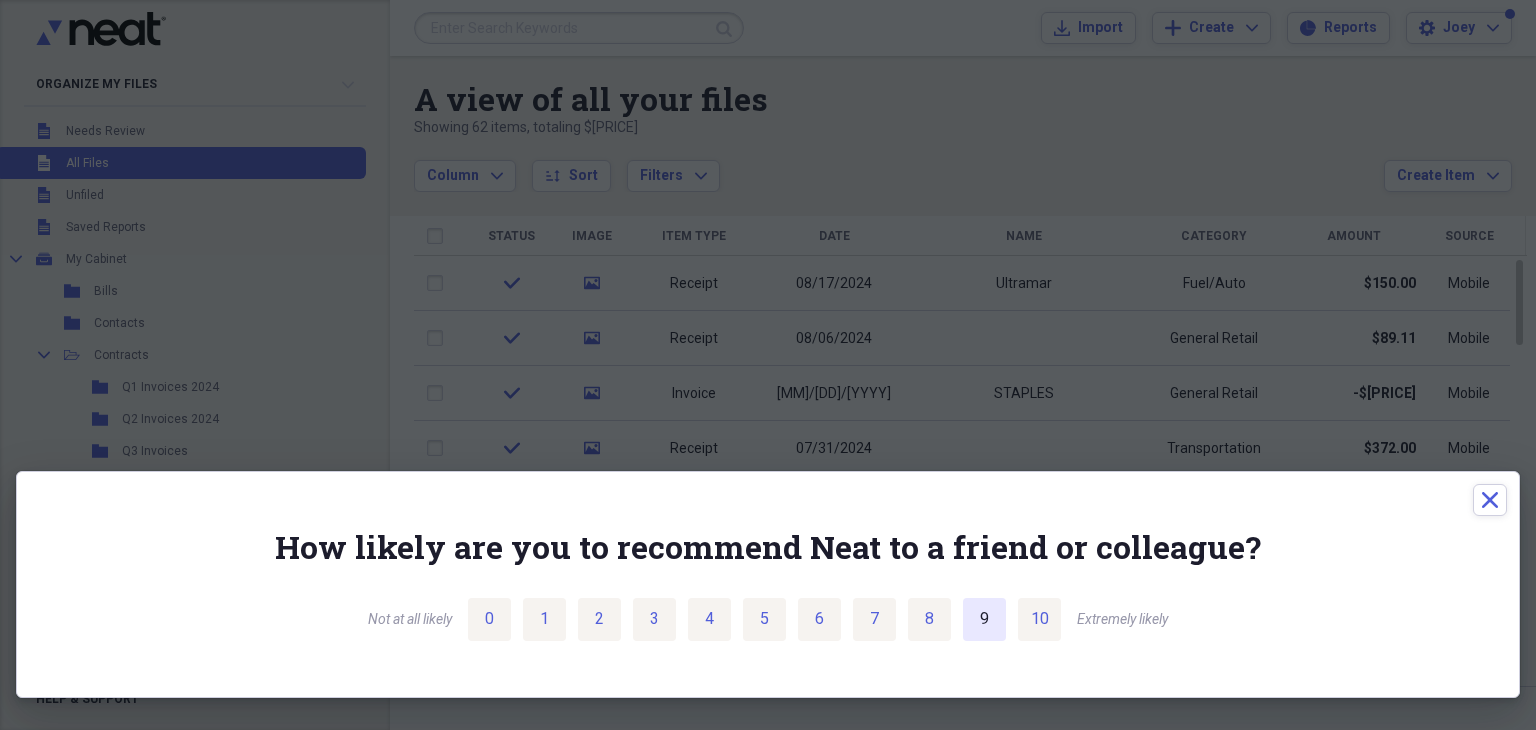click on "9" at bounding box center (984, 619) 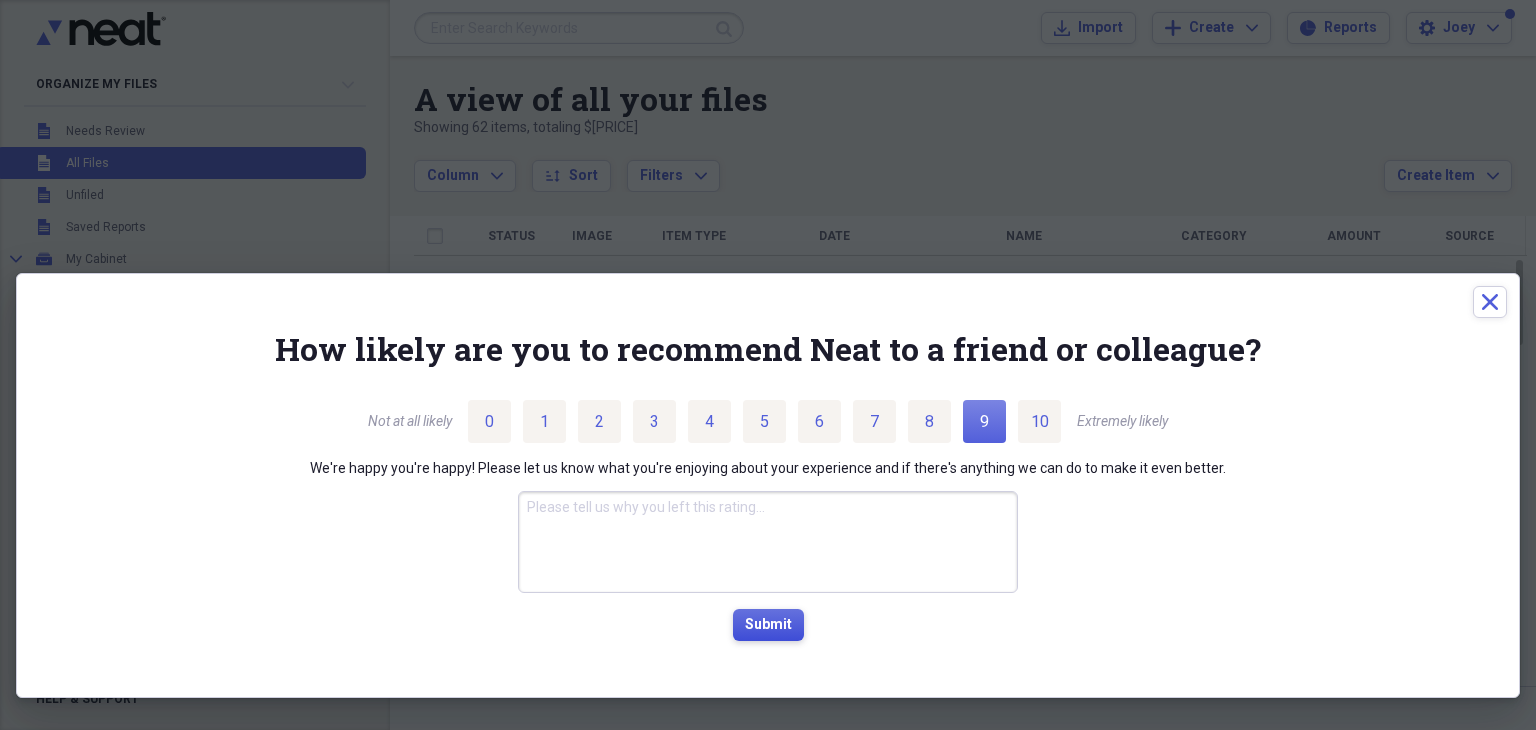click on "Submit" at bounding box center [768, 625] 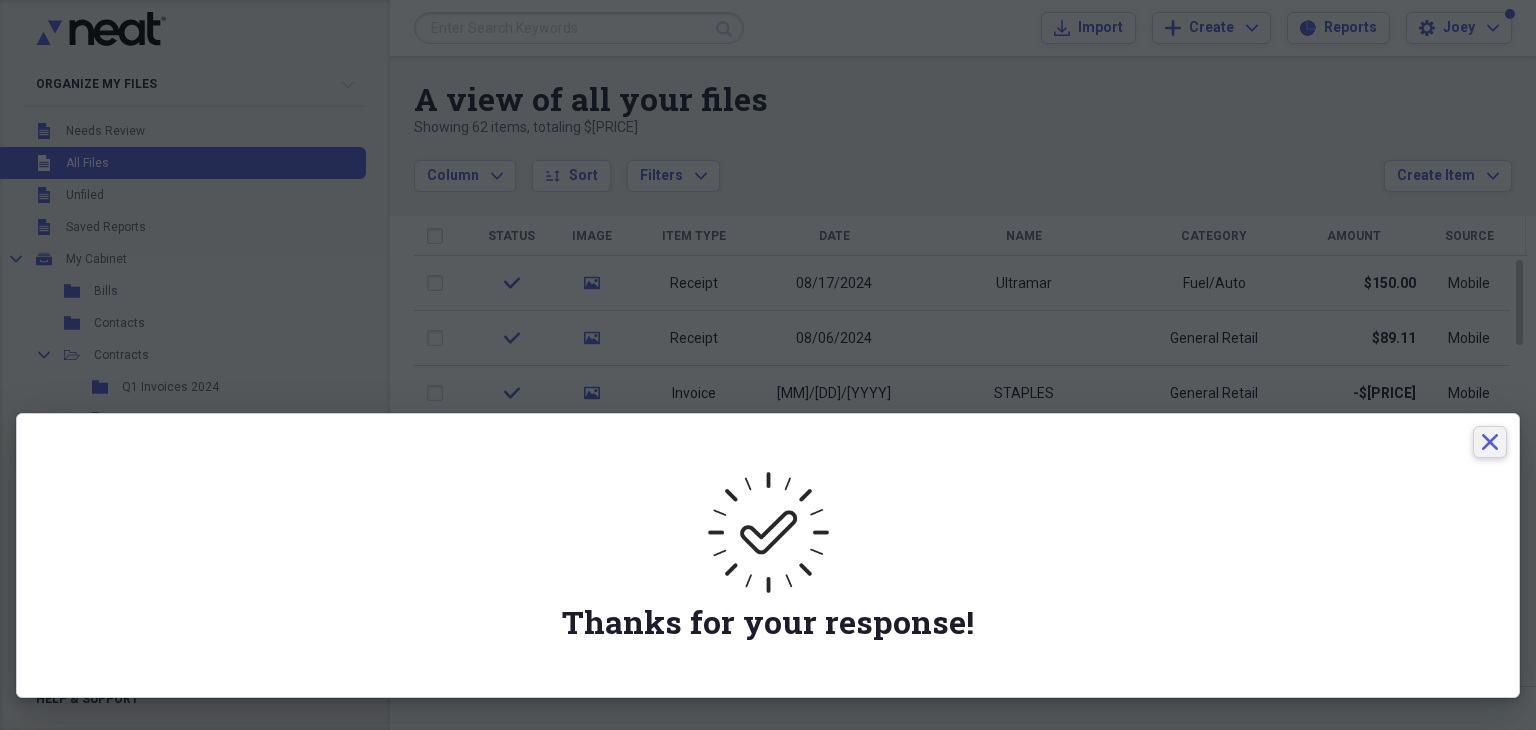 click 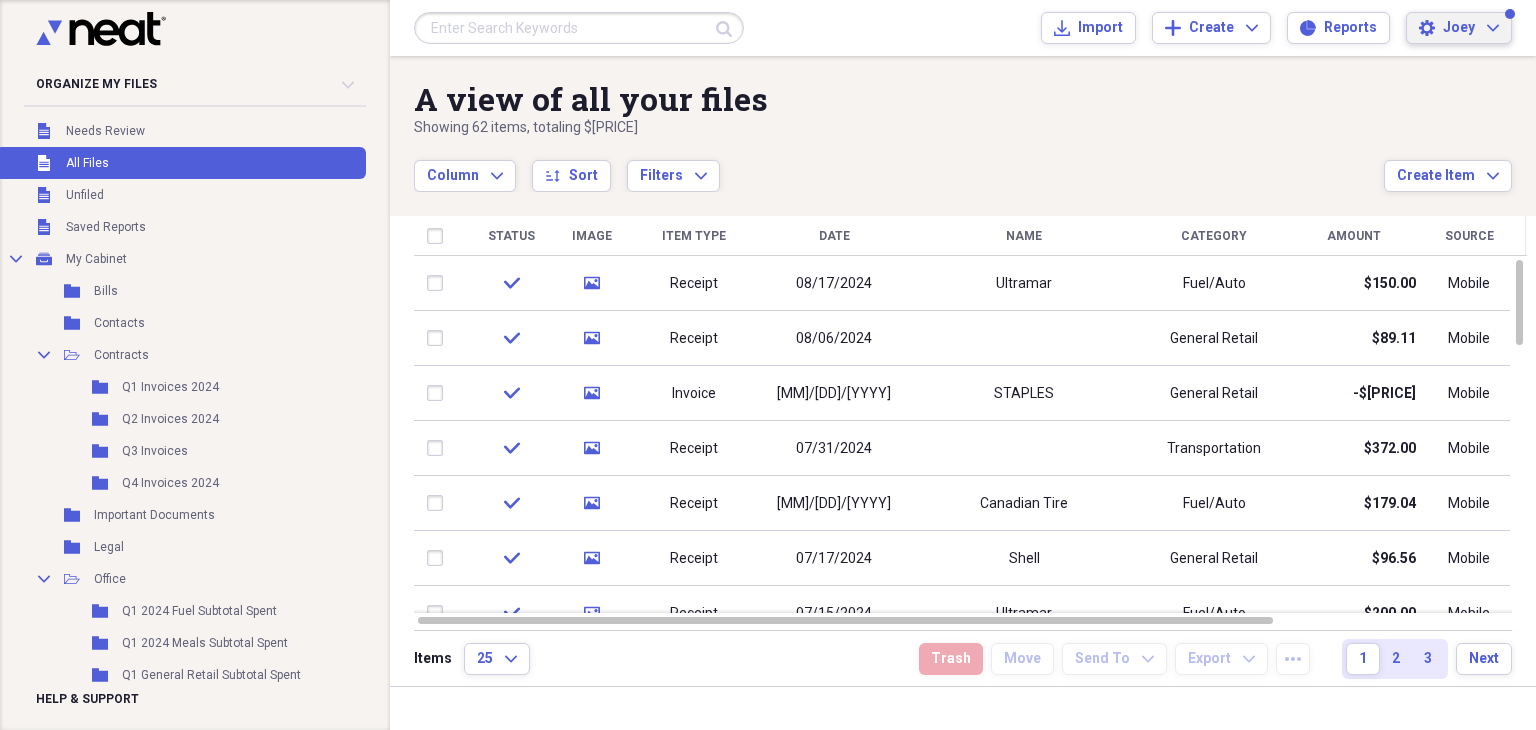 click on "Joey" at bounding box center (1459, 28) 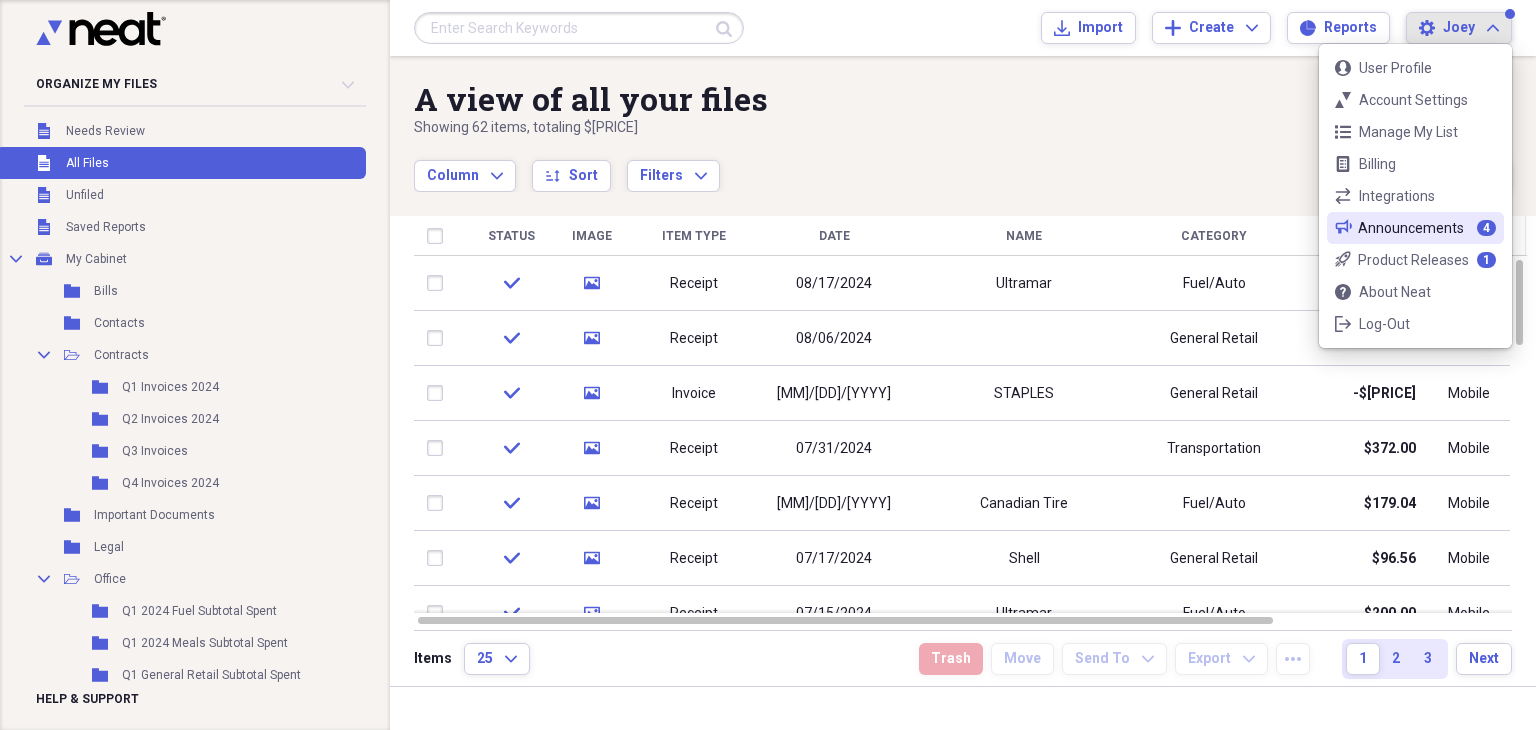 click on "bullhorn Announcements 4" at bounding box center (1415, 228) 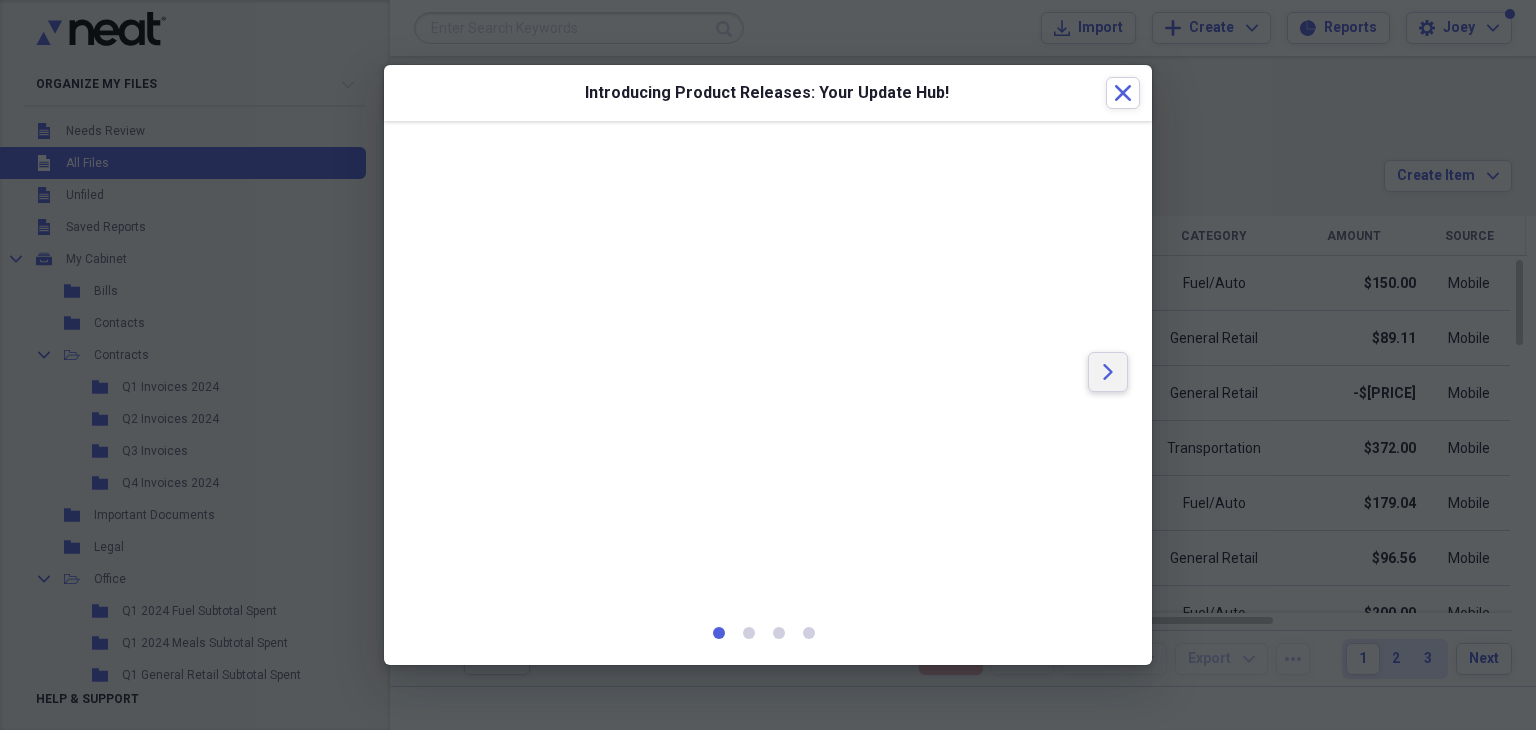 click on "Arrow" at bounding box center (1108, 372) 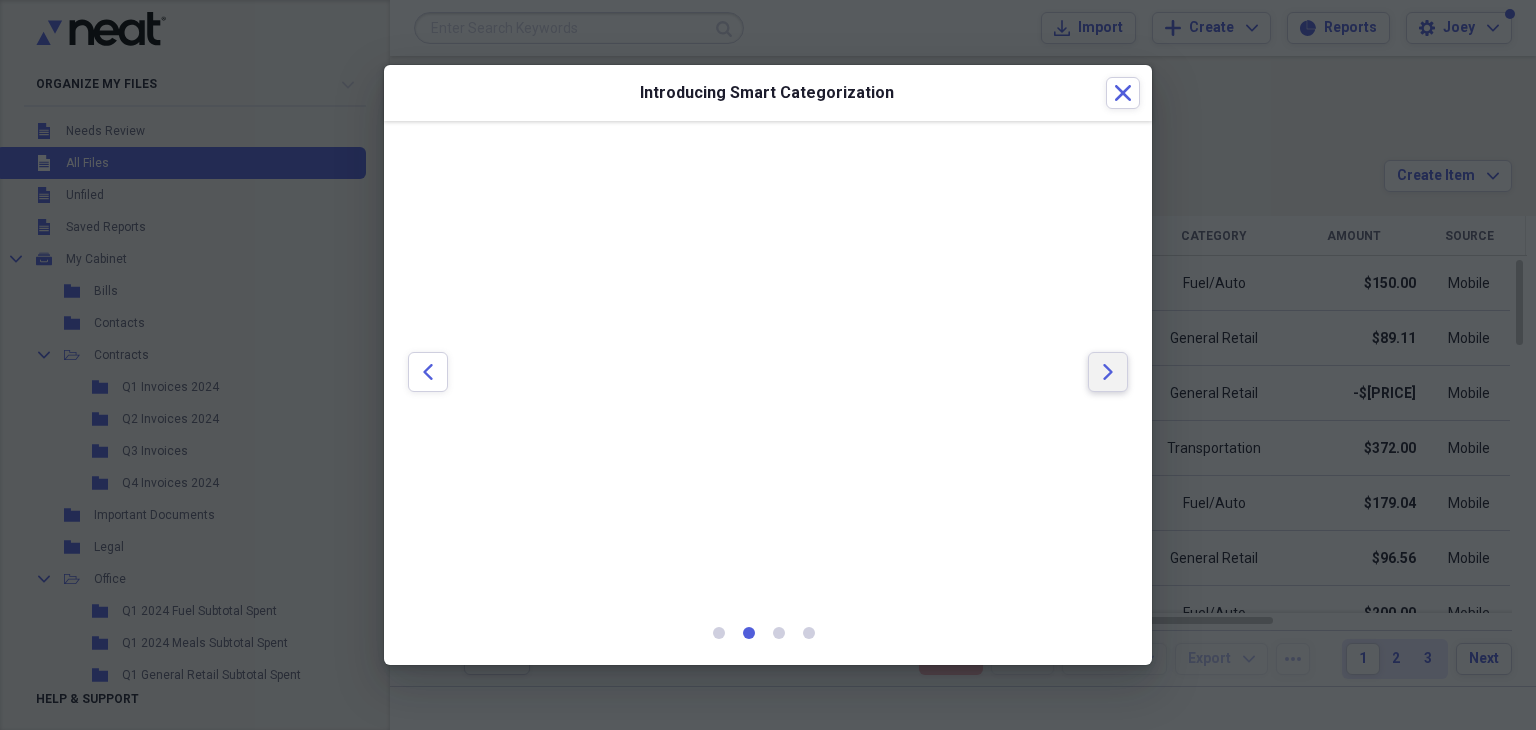 click on "Arrow" at bounding box center (1108, 372) 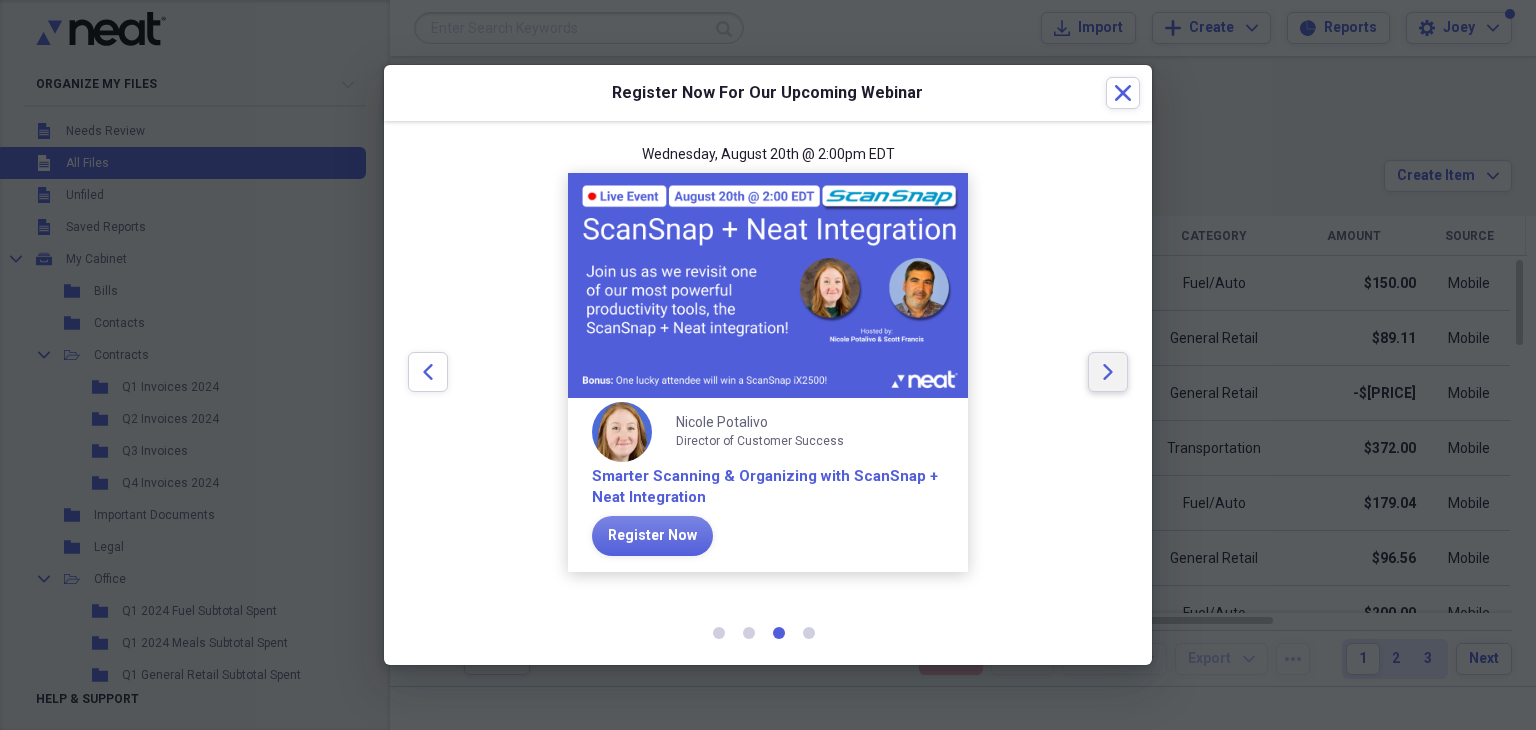 click on "Arrow" at bounding box center [1108, 372] 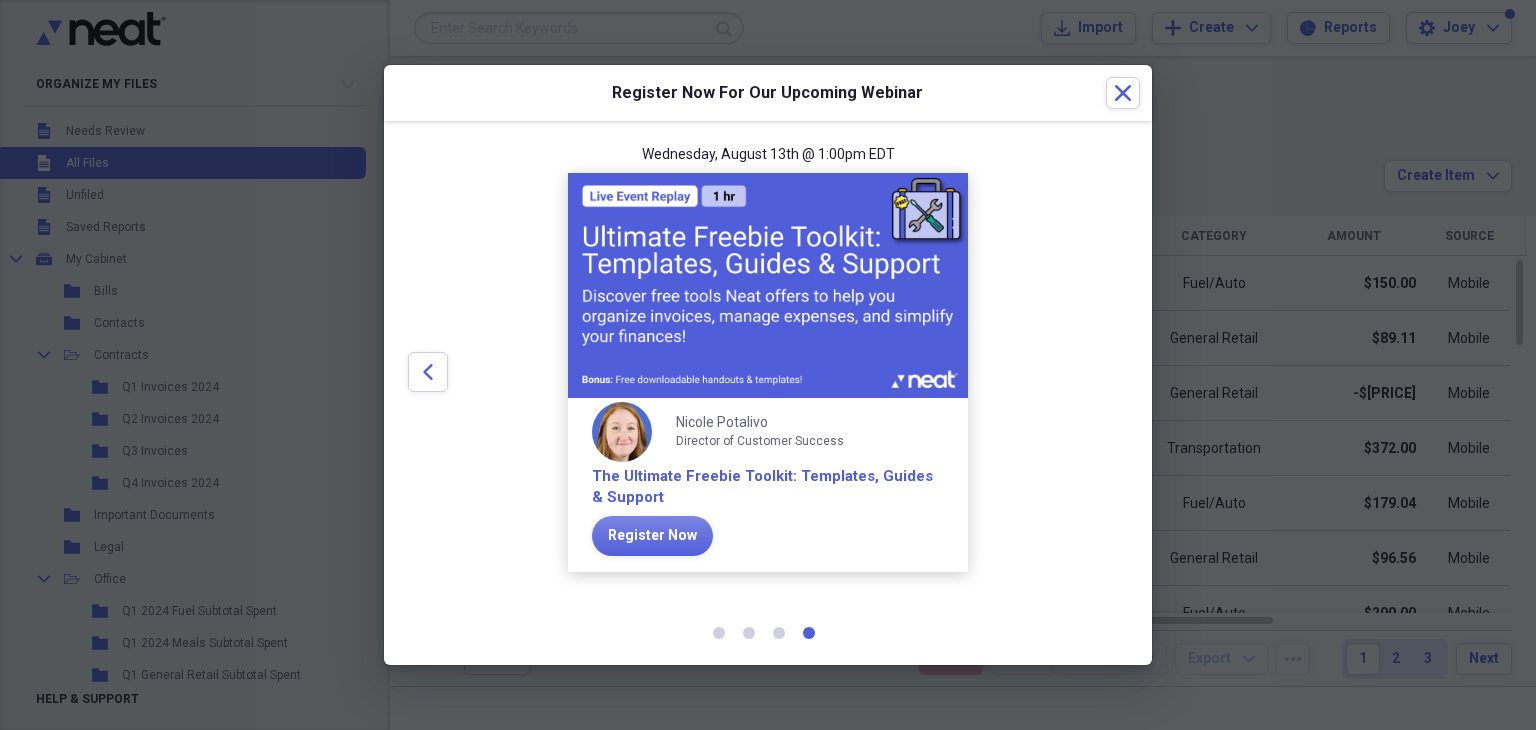 click at bounding box center [1108, 372] 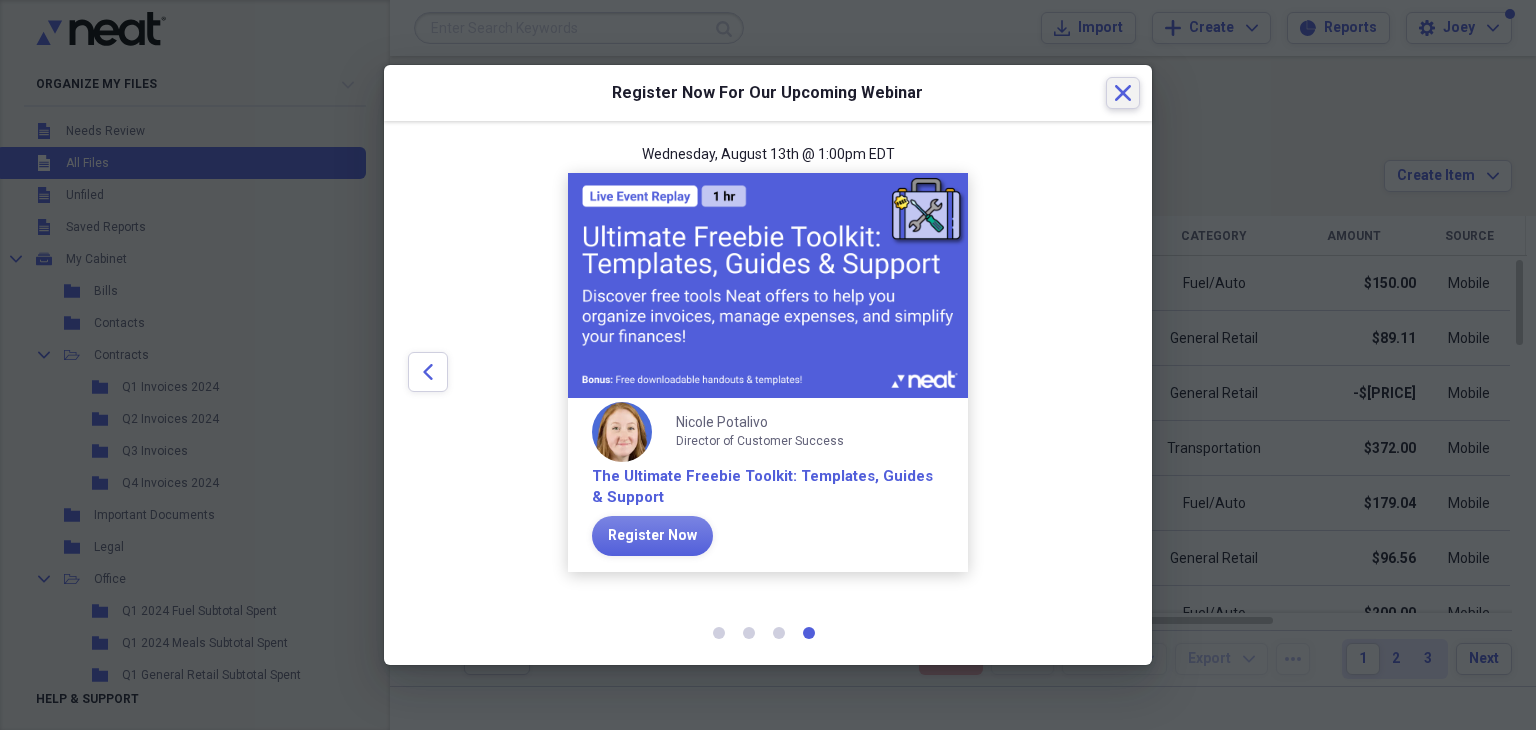 click on "Close" at bounding box center [1123, 93] 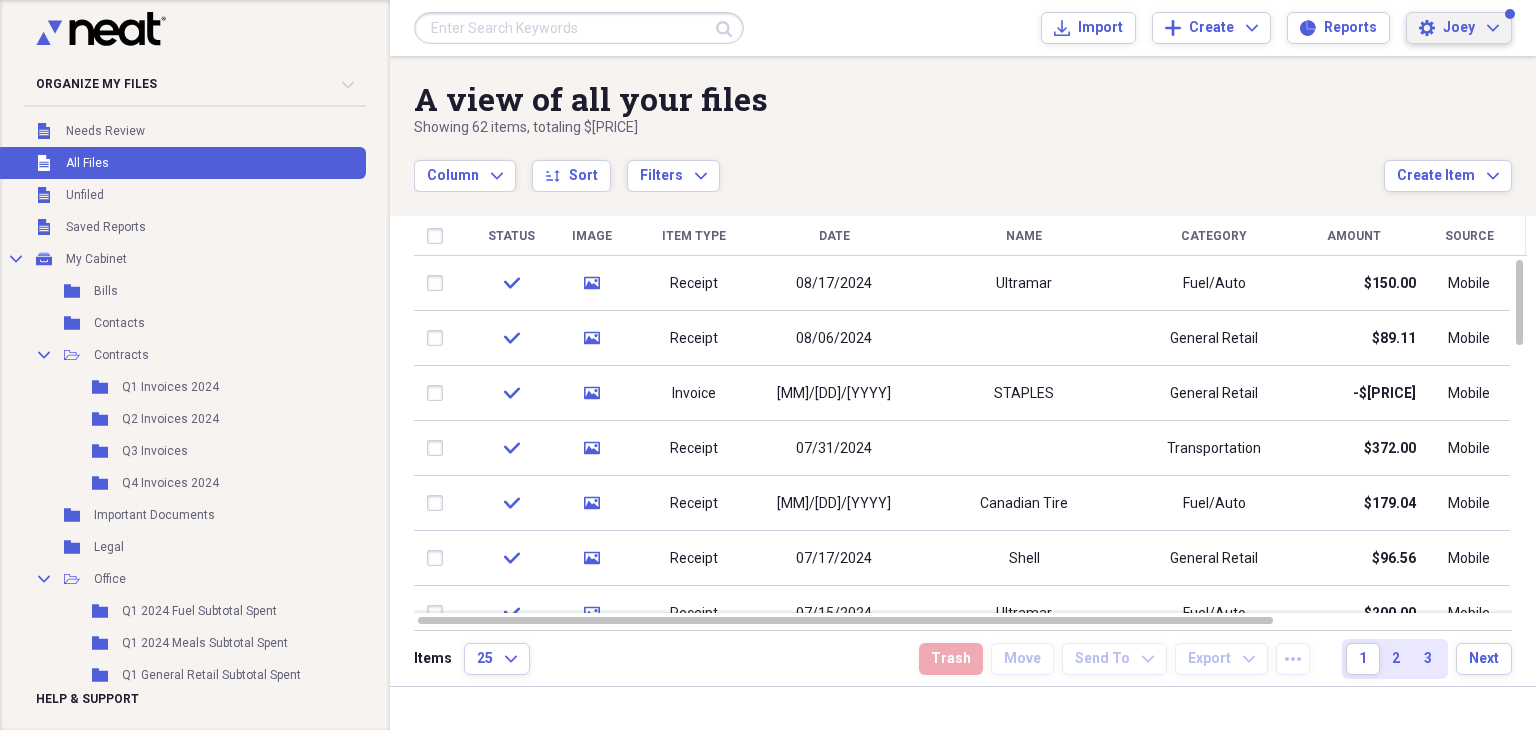 click on "Settings [PERSON]" at bounding box center [1471, 28] 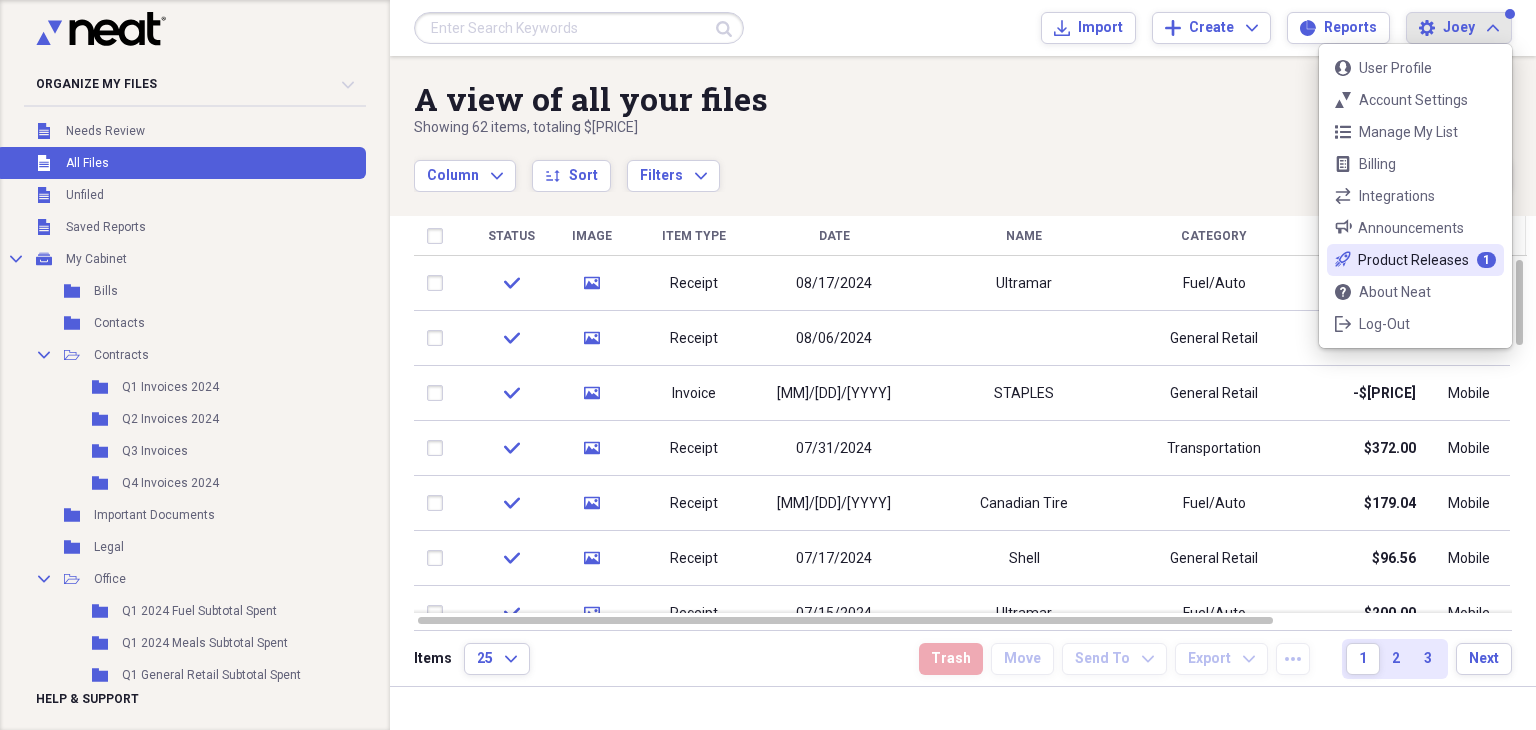 click on "rocket-launch-outline Product Releases 1" at bounding box center [1415, 260] 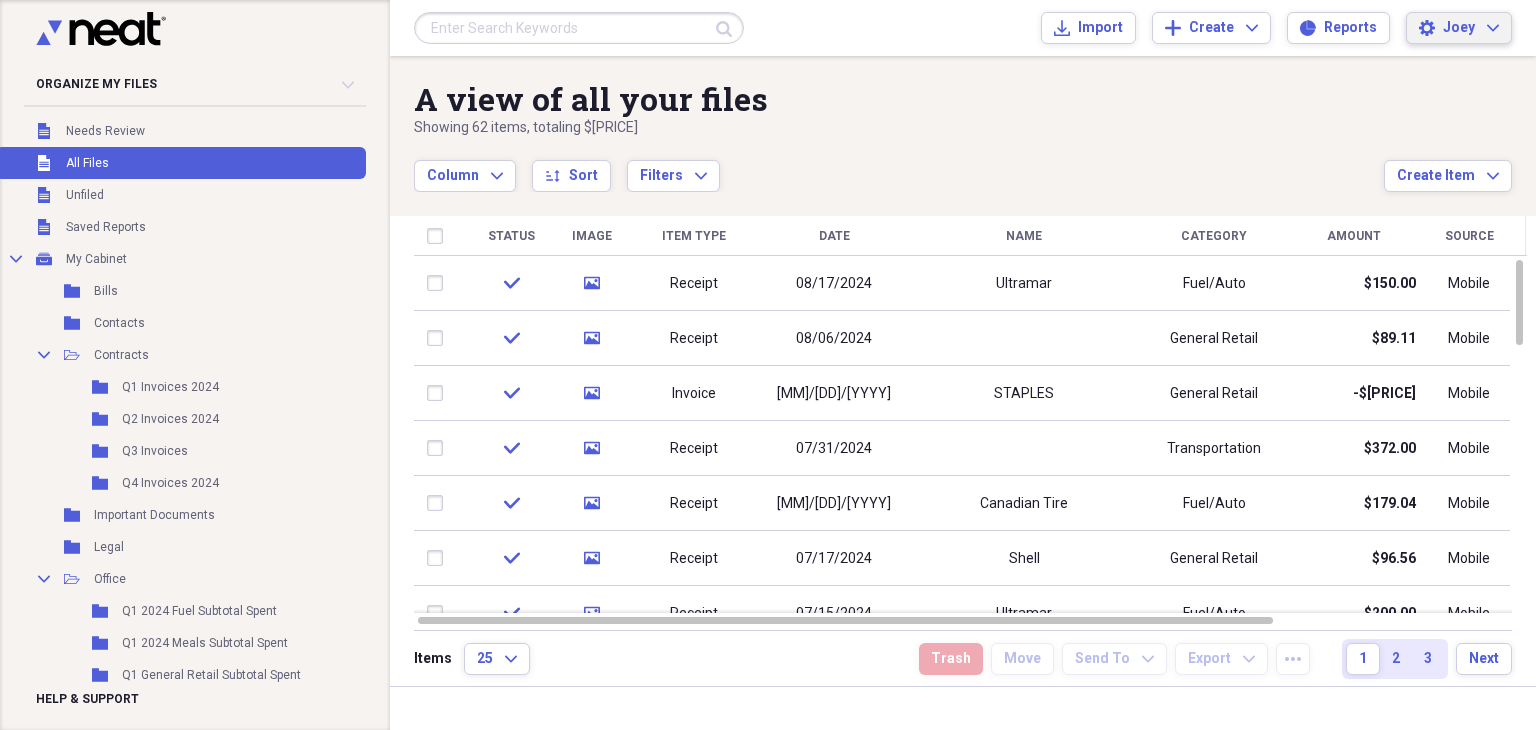 click on "Joey" at bounding box center (1459, 28) 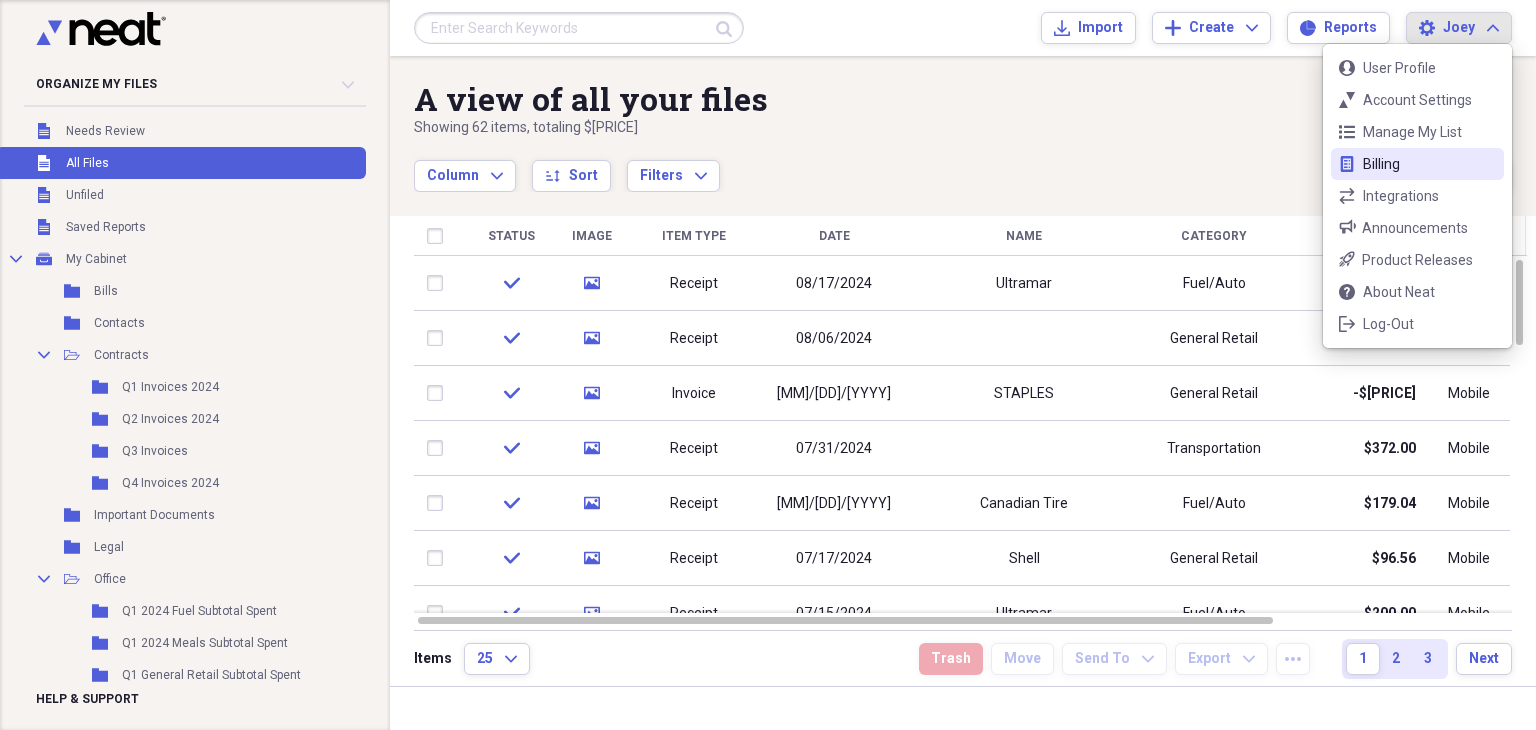 click on "Billing" at bounding box center (1417, 164) 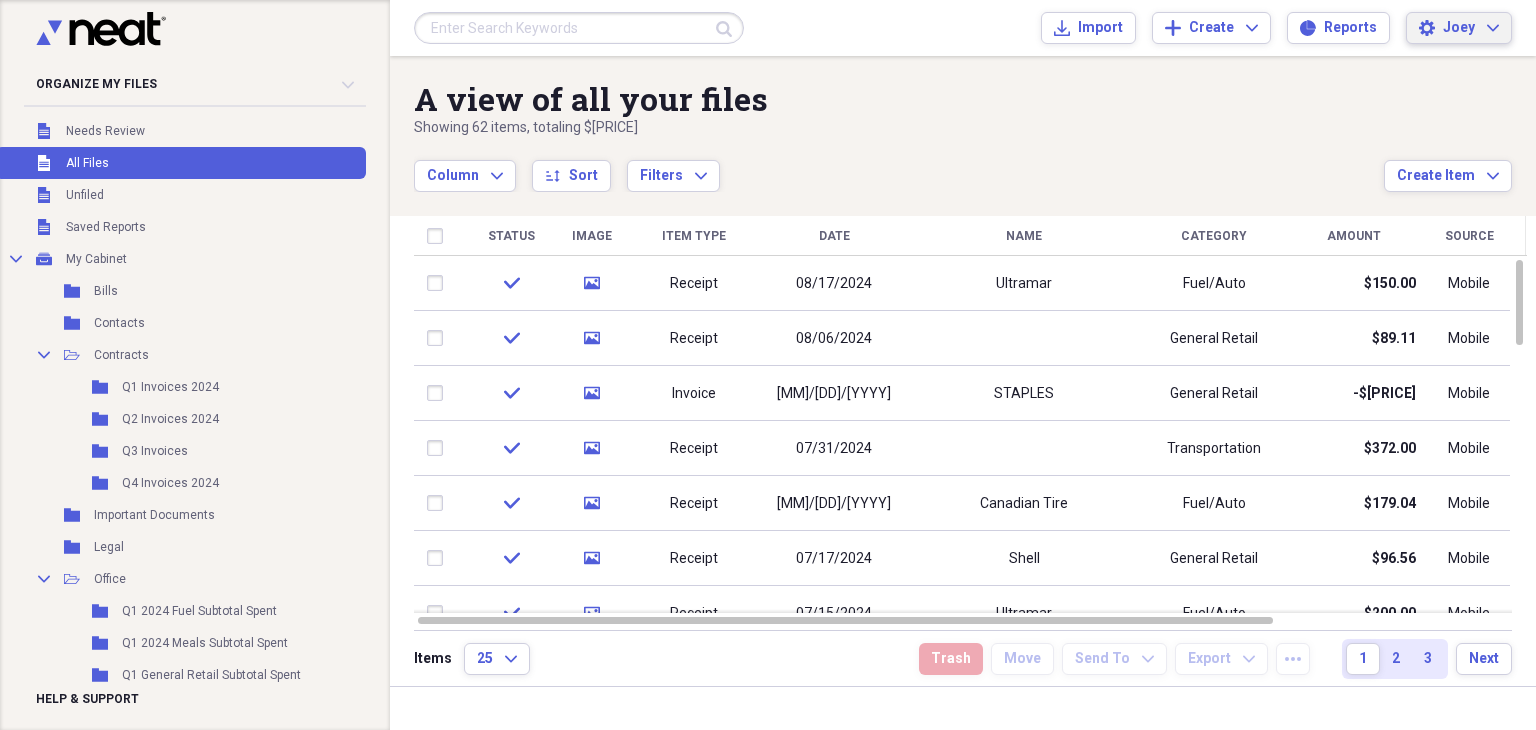 click on "Joey" at bounding box center (1459, 28) 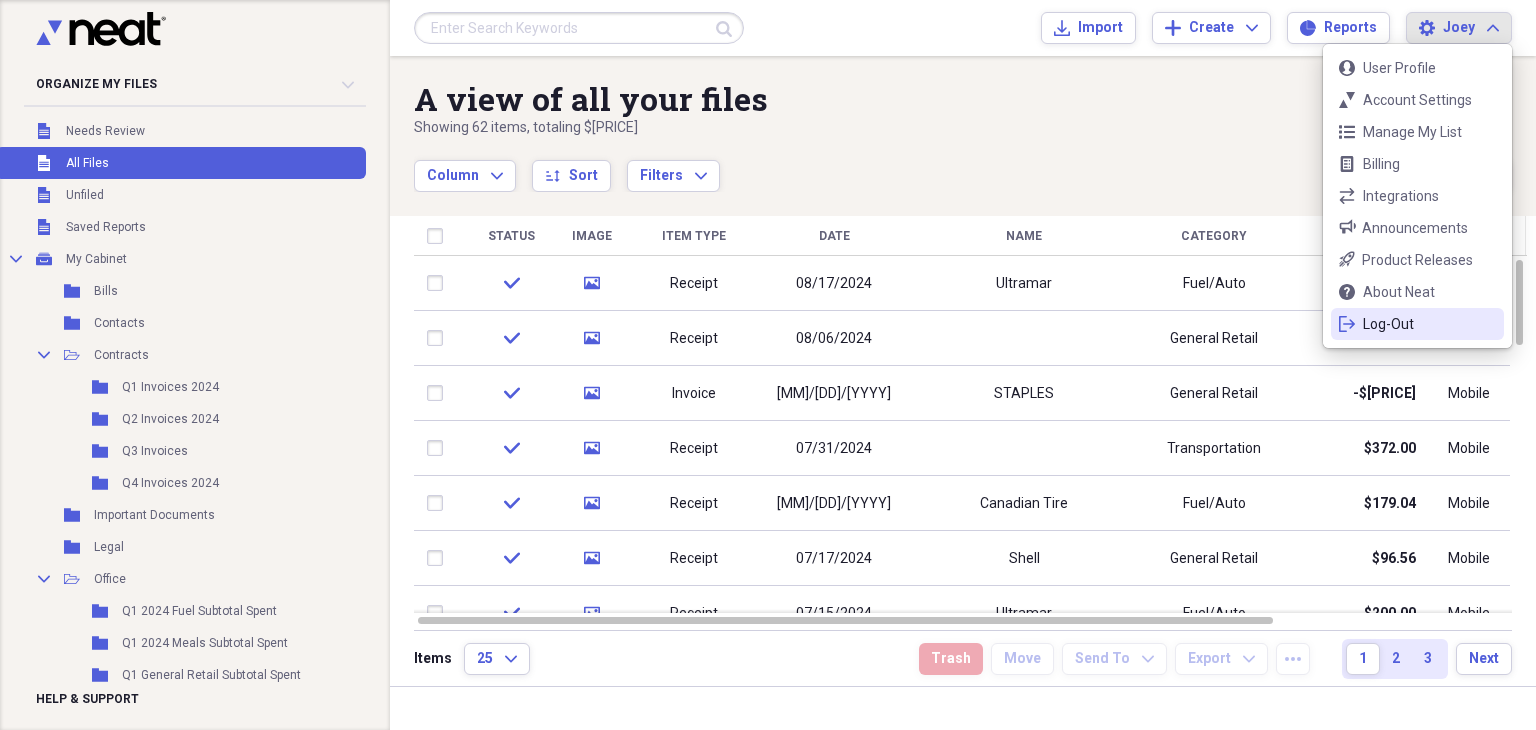 click on "logout Log-Out" at bounding box center [1417, 324] 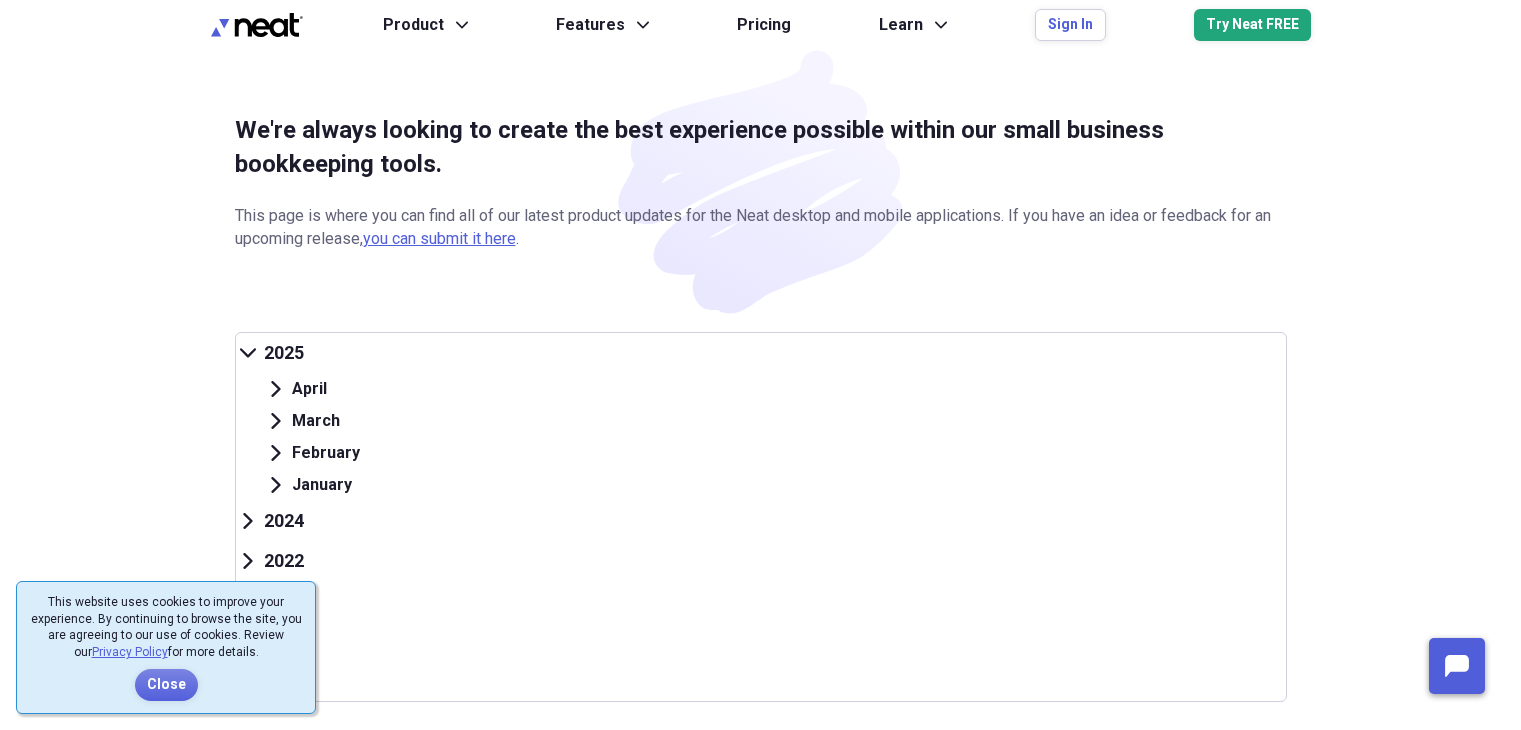 scroll, scrollTop: 0, scrollLeft: 0, axis: both 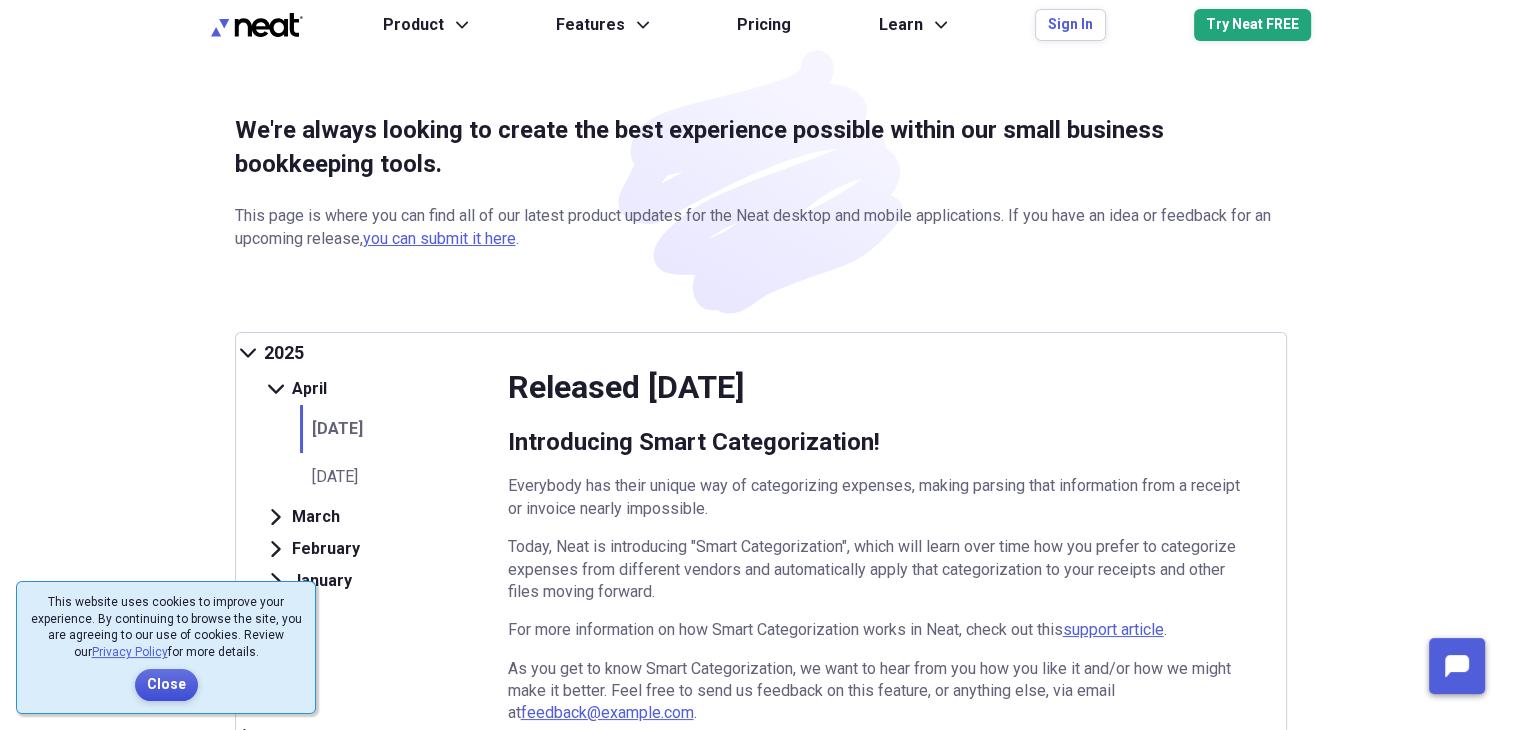 click on "Close" at bounding box center [166, 685] 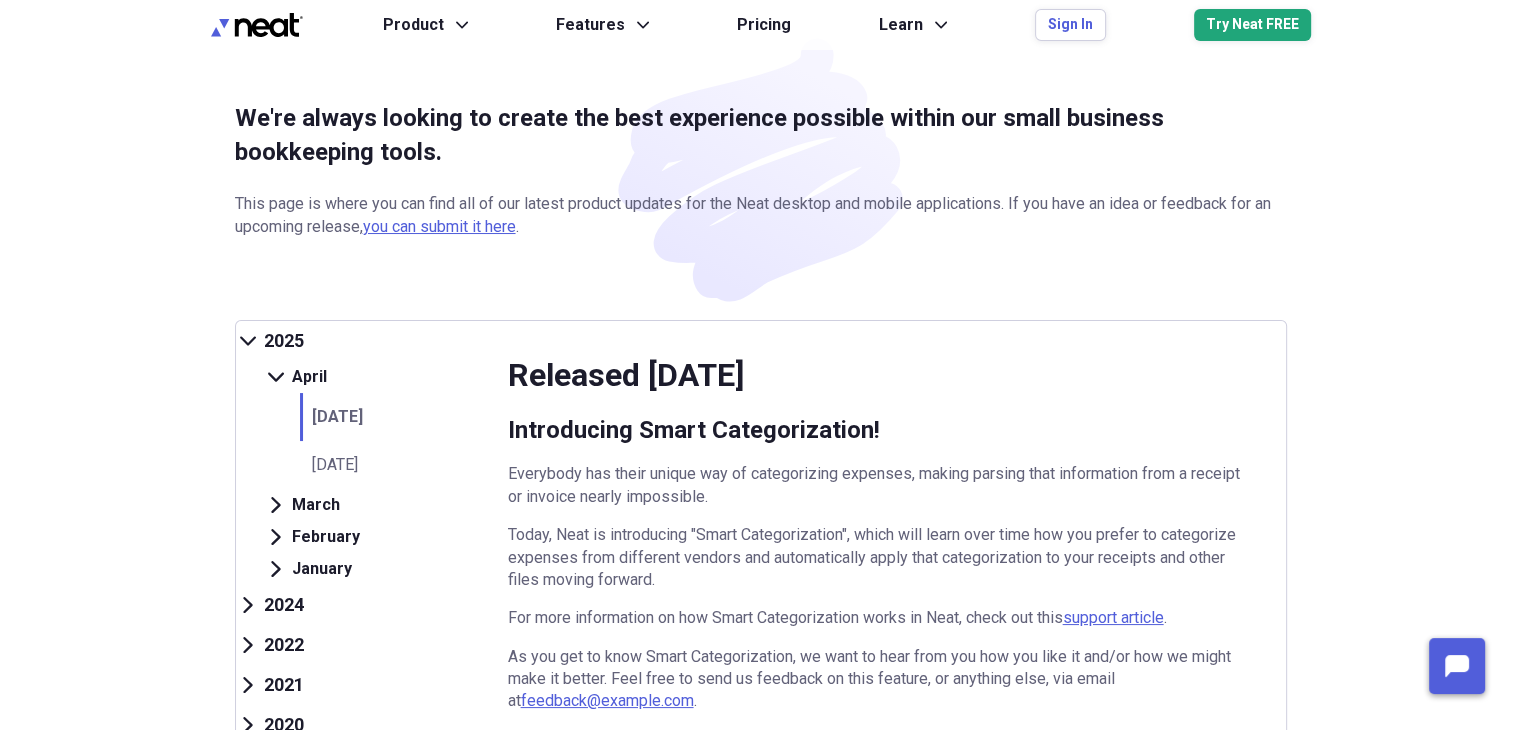 scroll, scrollTop: 0, scrollLeft: 0, axis: both 